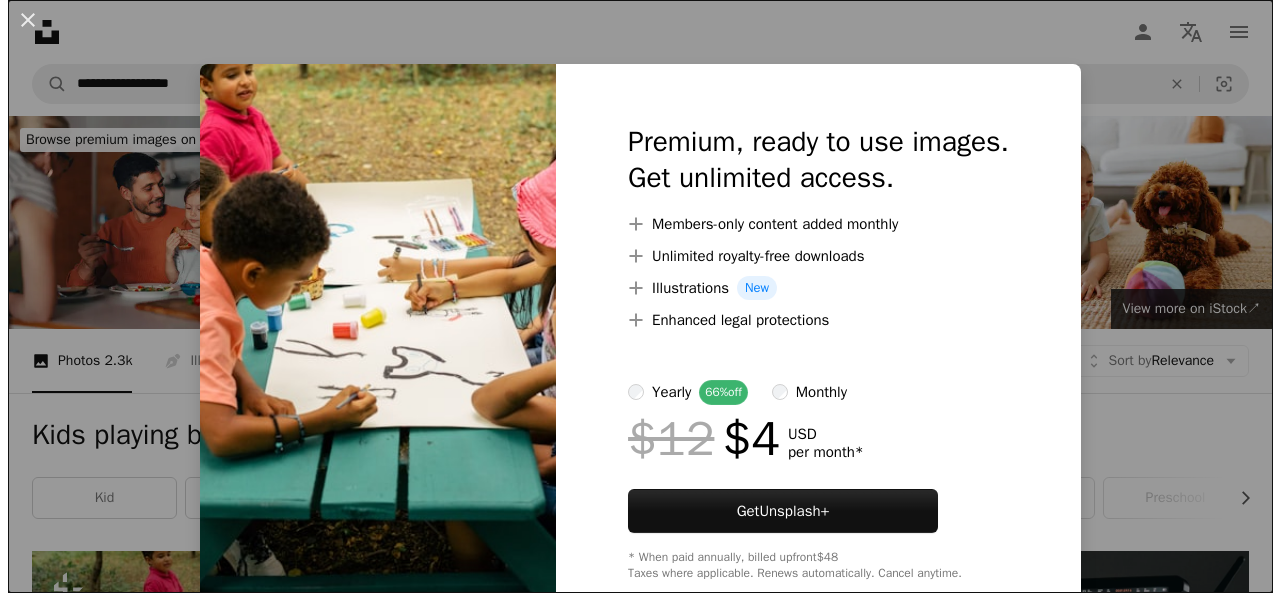 scroll, scrollTop: 338, scrollLeft: 0, axis: vertical 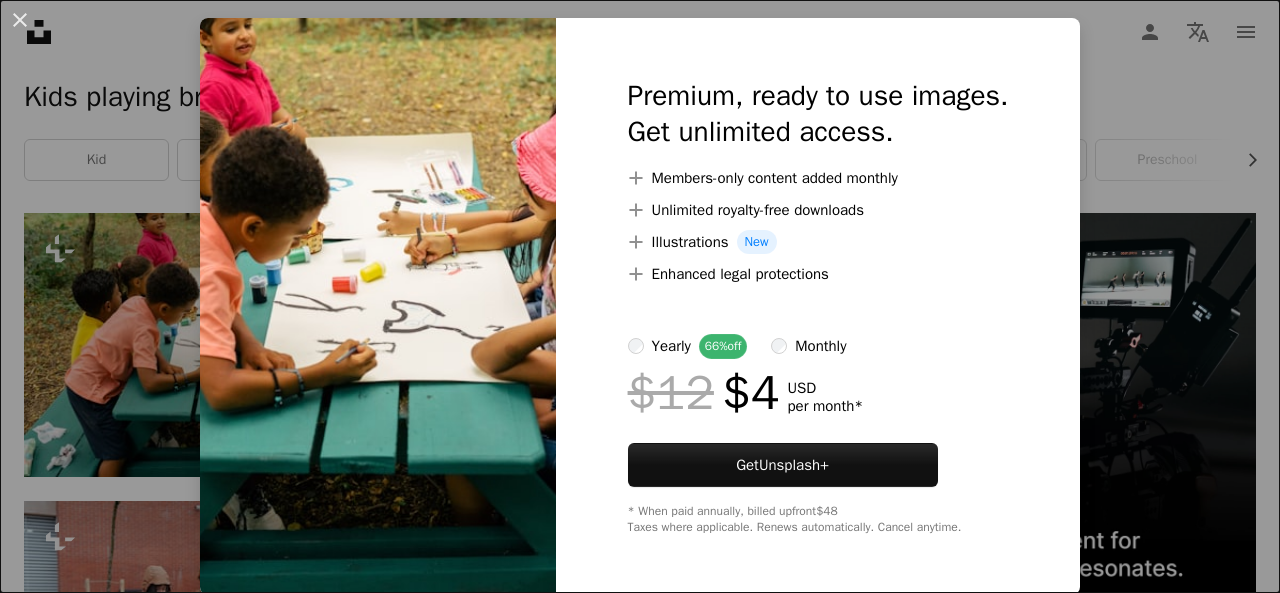 click on "An X shape Premium, ready to use images. Get unlimited access. A plus sign Members-only content added monthly A plus sign Unlimited royalty-free downloads A plus sign Illustrations  New A plus sign Enhanced legal protections yearly 66%  off monthly $12   $4 USD per month * Get  Unsplash+ * When paid annually, billed upfront  $48 Taxes where applicable. Renews automatically. Cancel anytime." at bounding box center [640, 296] 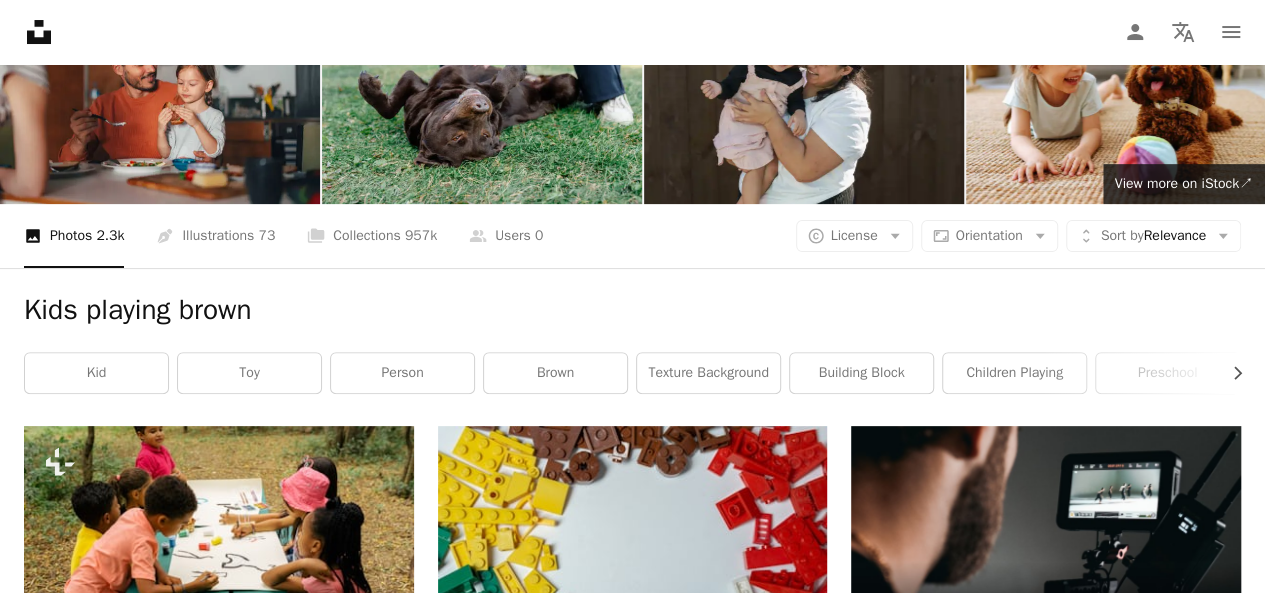 scroll, scrollTop: 0, scrollLeft: 0, axis: both 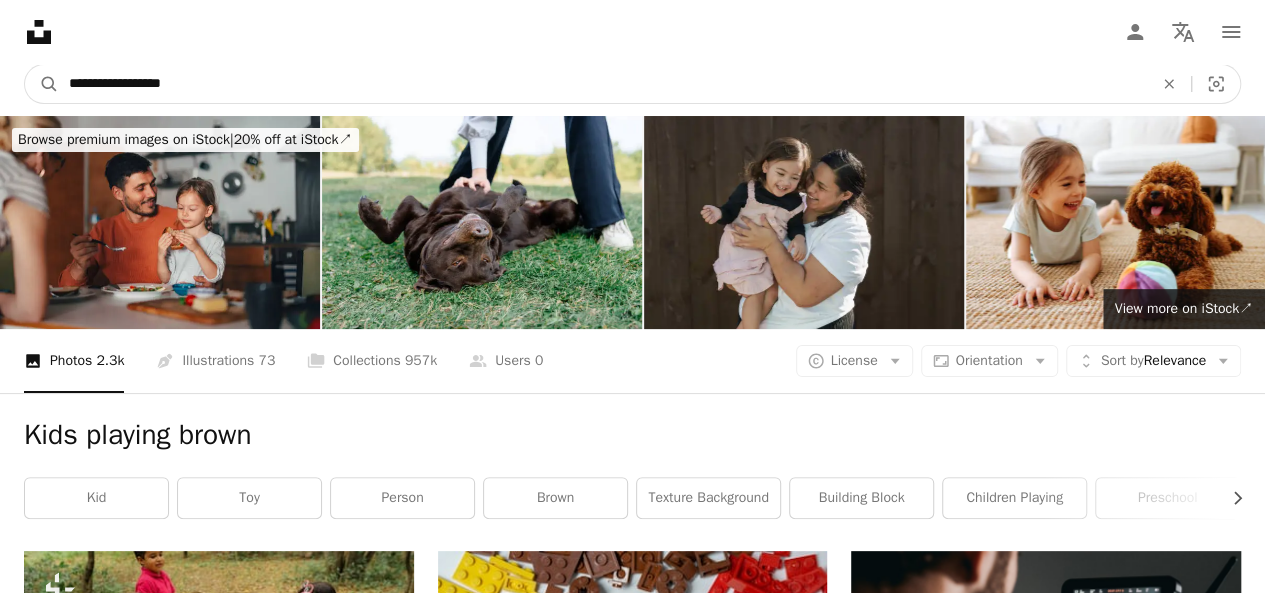 click on "**********" at bounding box center (603, 84) 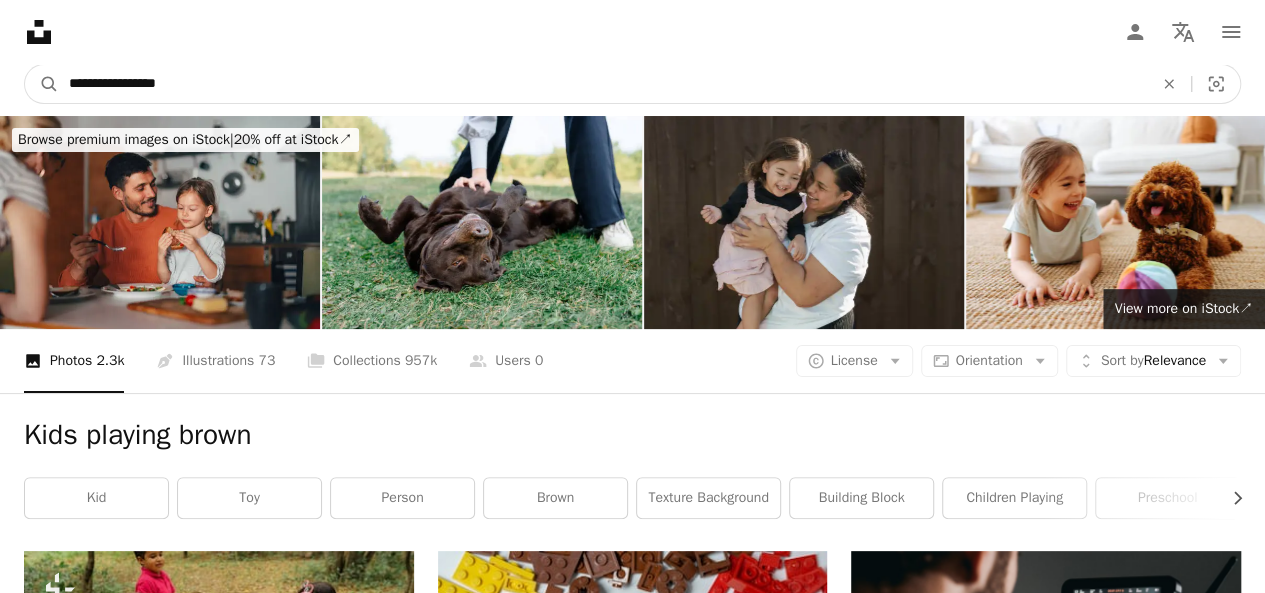 type on "**********" 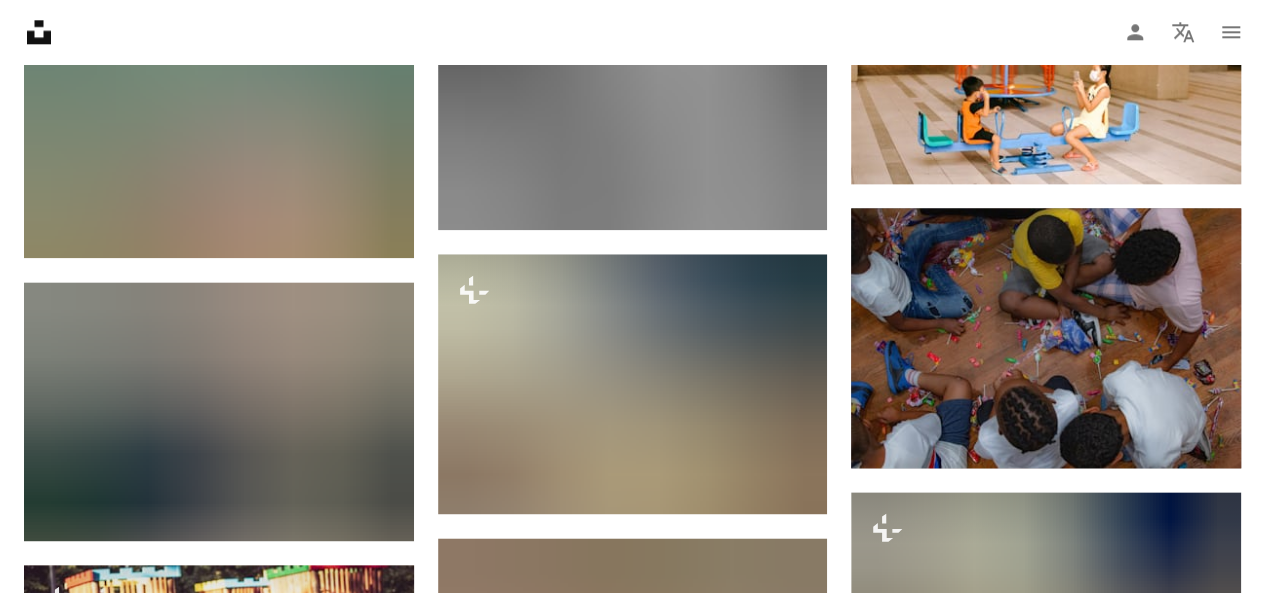 scroll, scrollTop: 0, scrollLeft: 0, axis: both 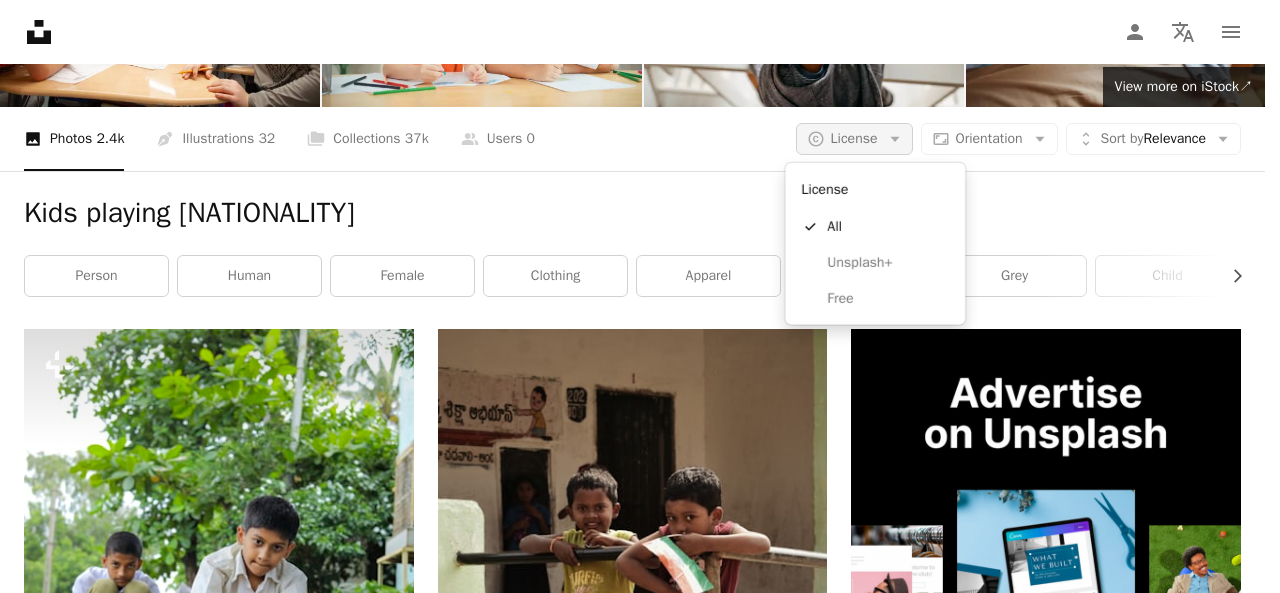 click on "Arrow down" 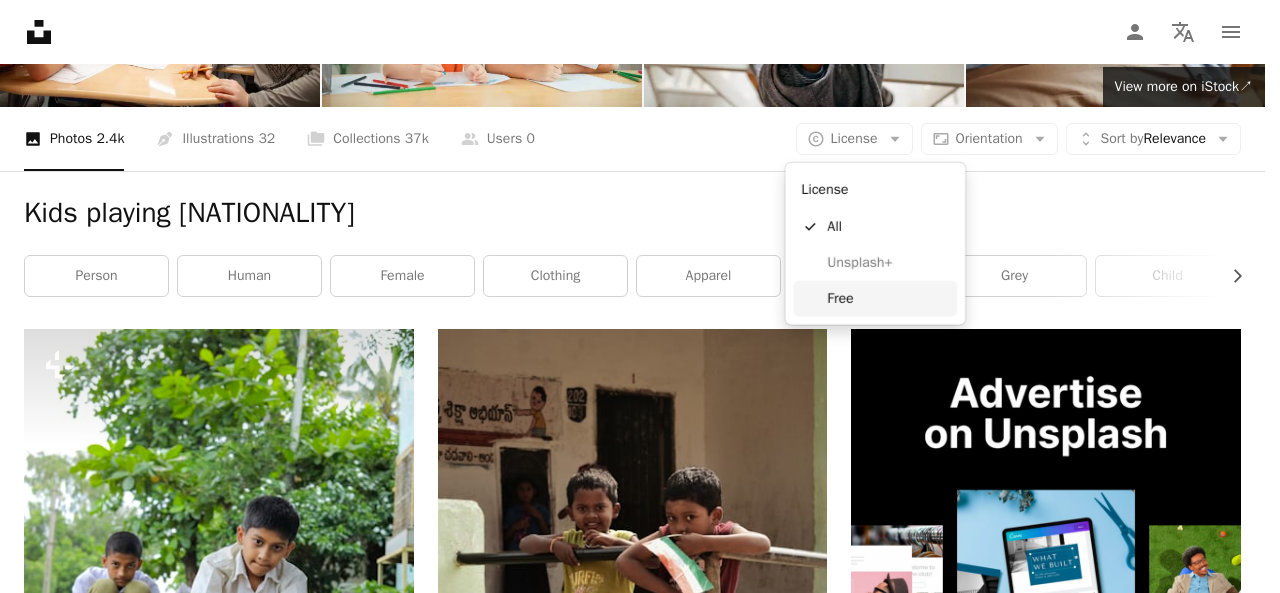 click on "Free" at bounding box center (875, 299) 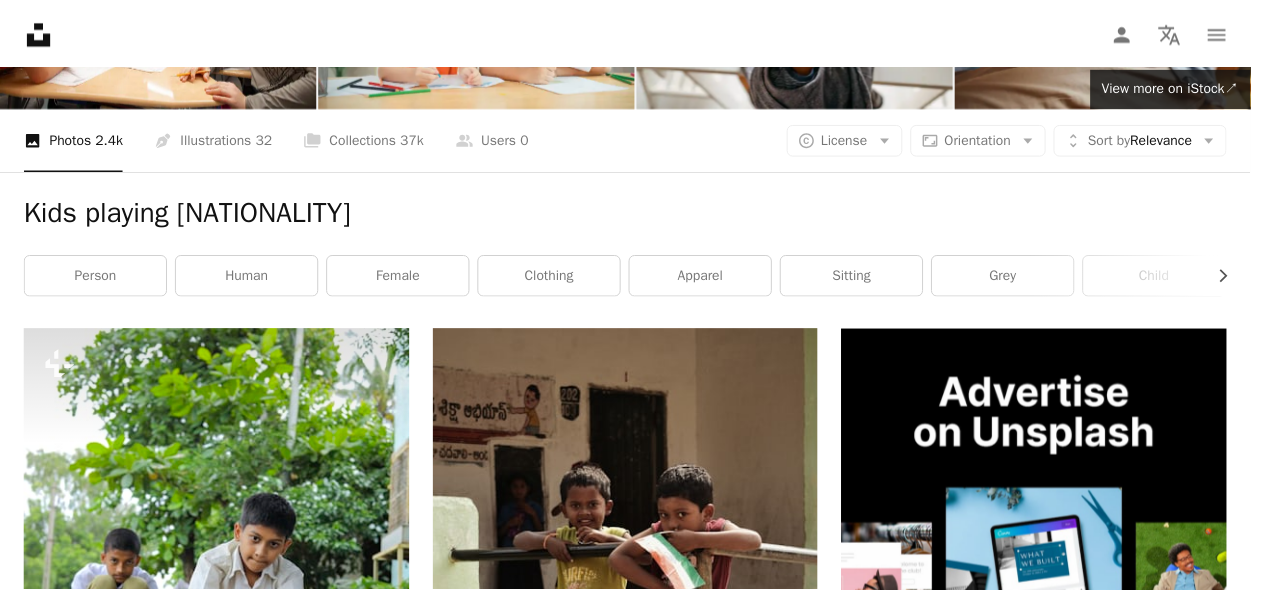 scroll, scrollTop: 0, scrollLeft: 0, axis: both 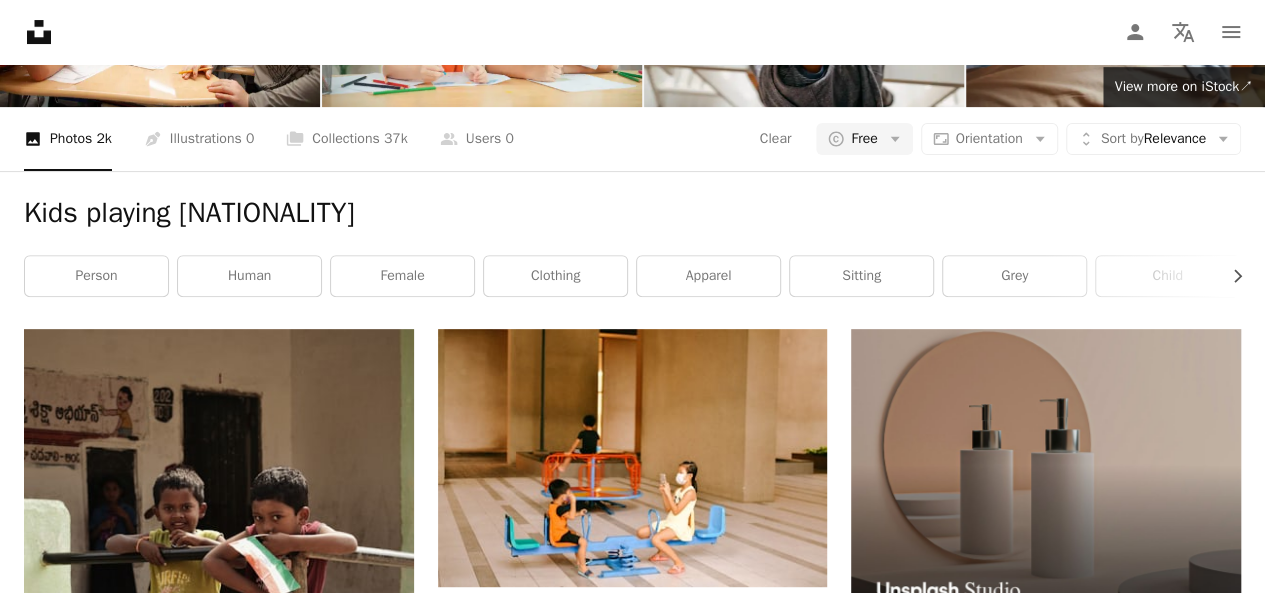 click on "Load more" at bounding box center [632, 3275] 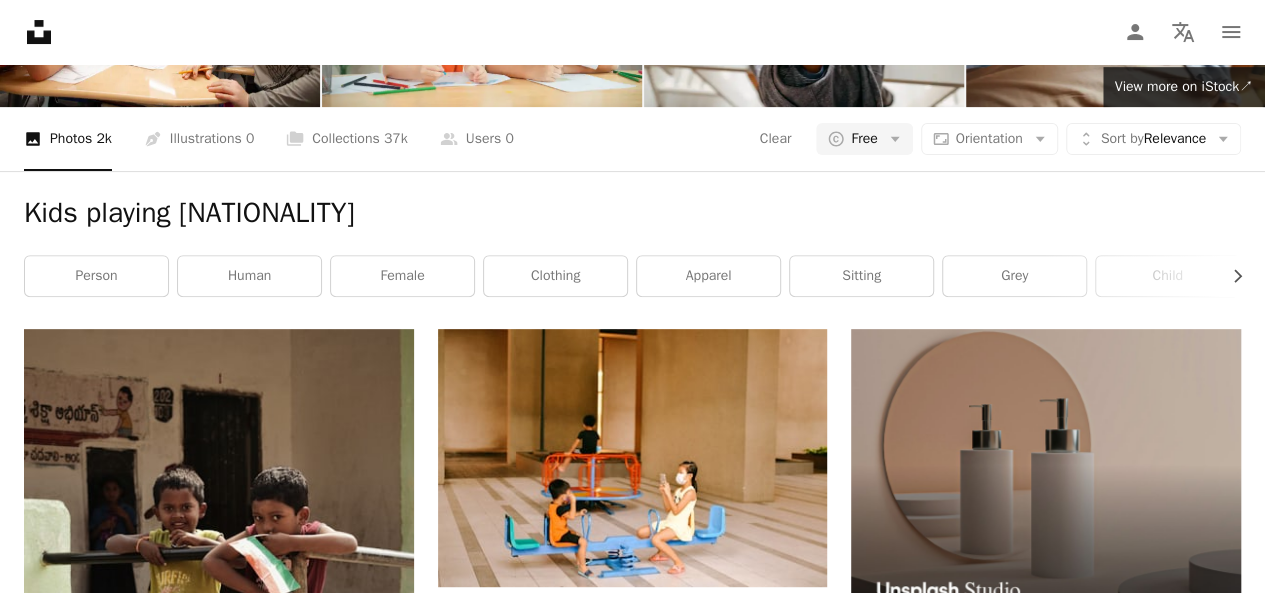 scroll, scrollTop: 2468, scrollLeft: 0, axis: vertical 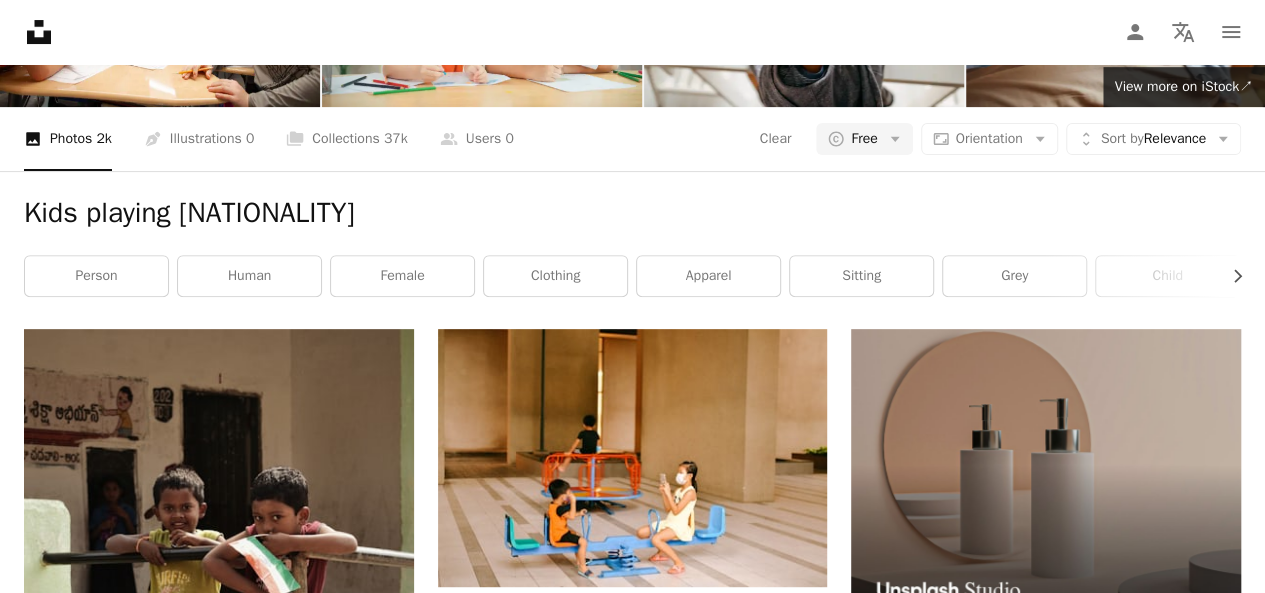 click on "Arrow pointing down" at bounding box center [787, 2650] 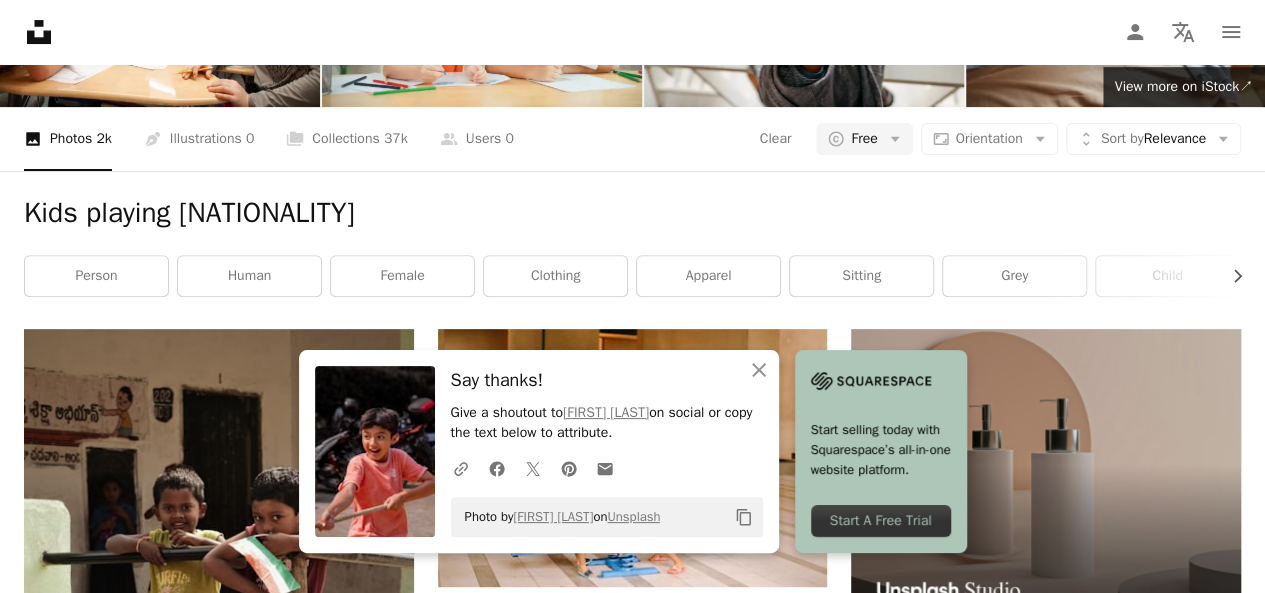 scroll, scrollTop: 3238, scrollLeft: 0, axis: vertical 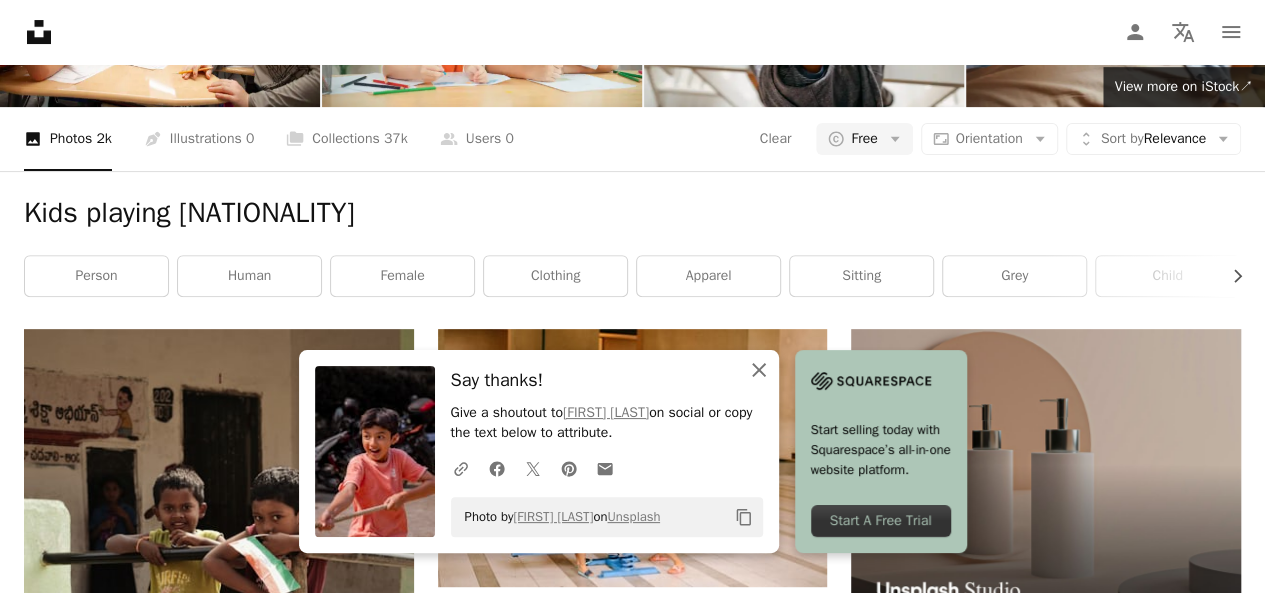 click on "An X shape" 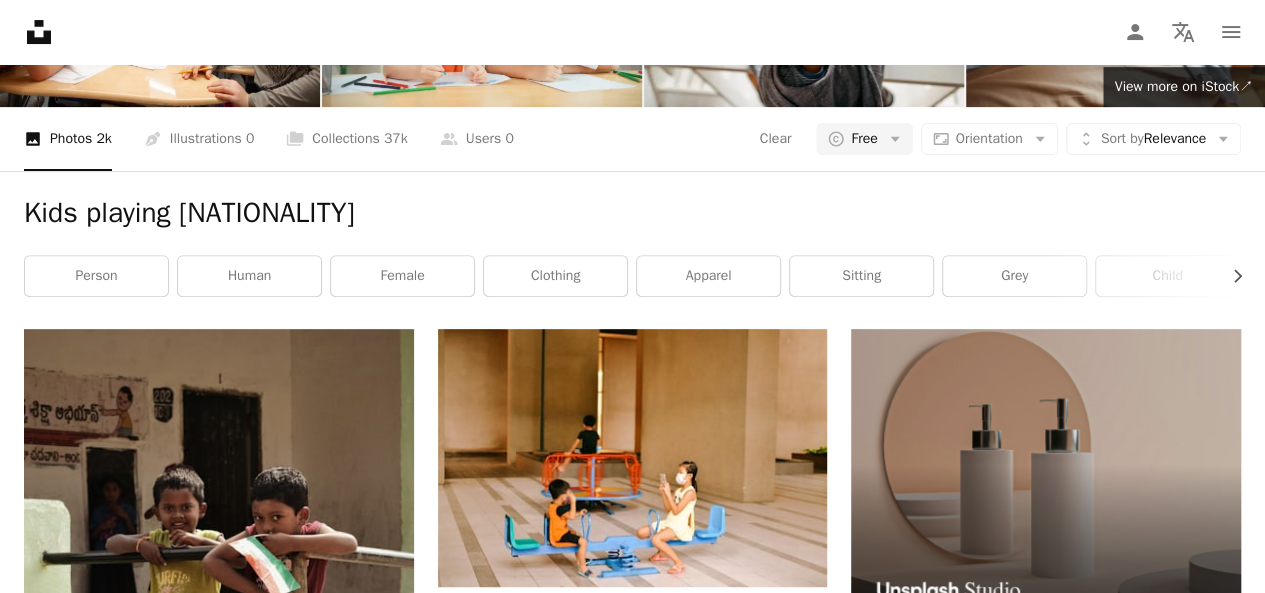 scroll, scrollTop: 5692, scrollLeft: 0, axis: vertical 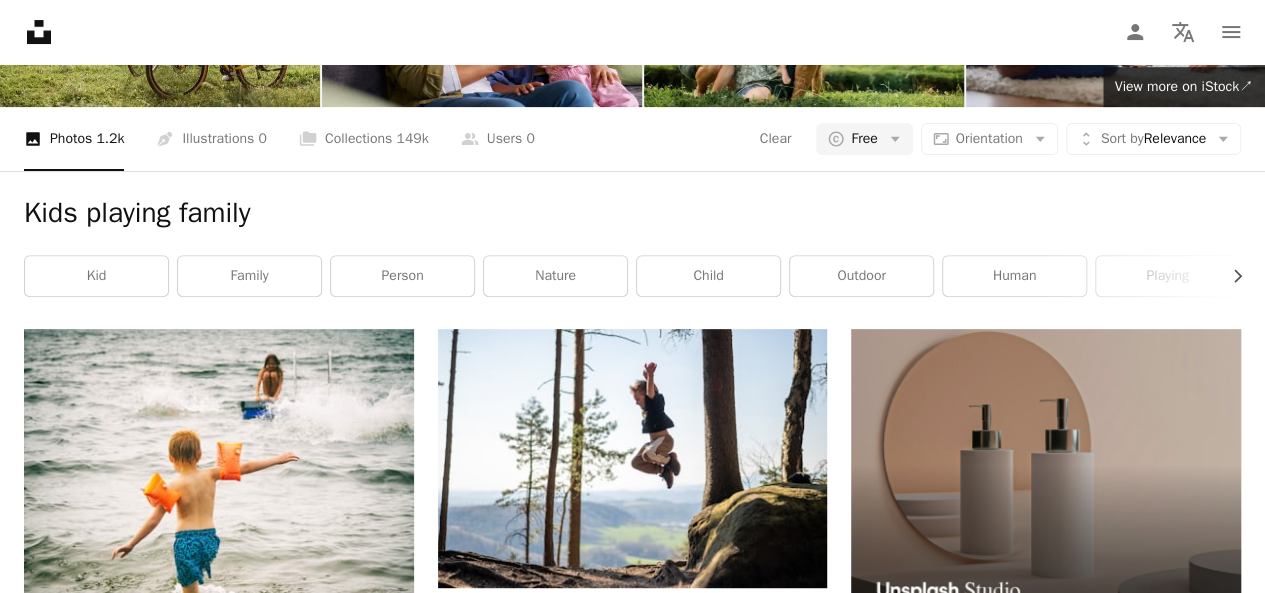 click on "**********" at bounding box center (603, -138) 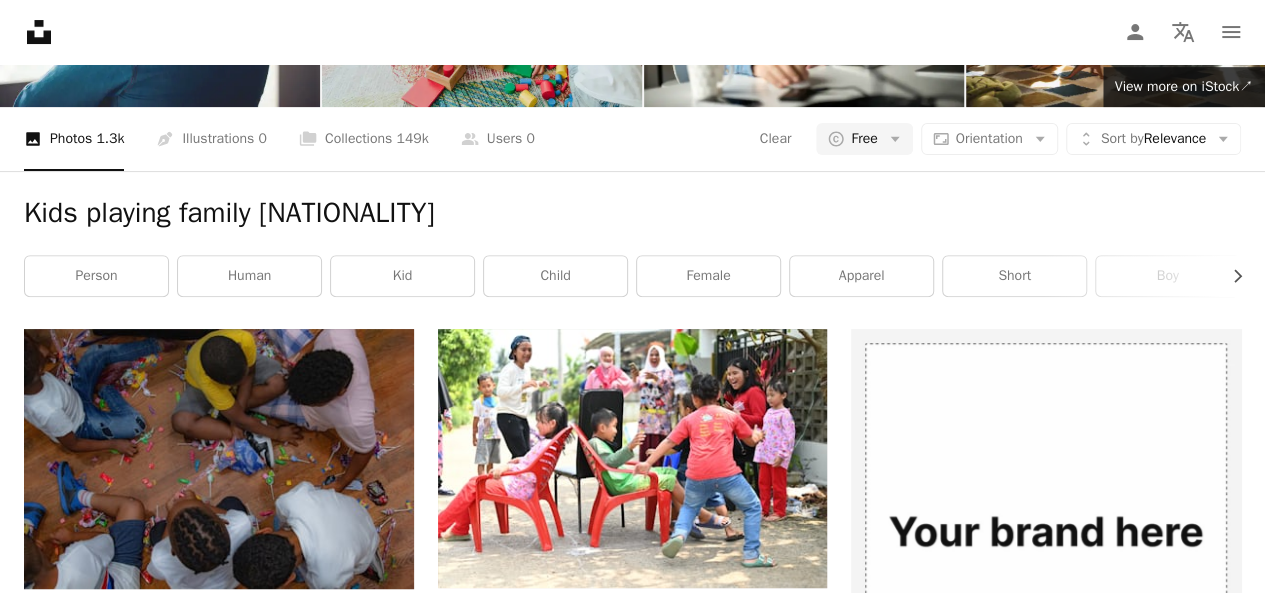 scroll, scrollTop: 0, scrollLeft: 0, axis: both 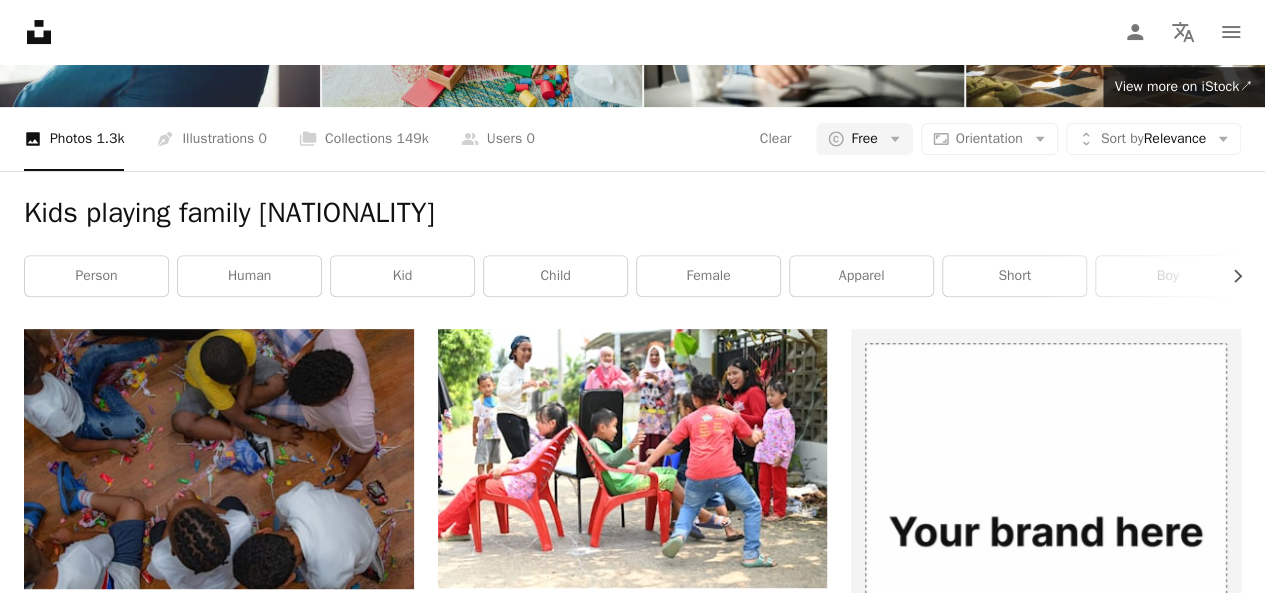 click on "**********" at bounding box center [603, -138] 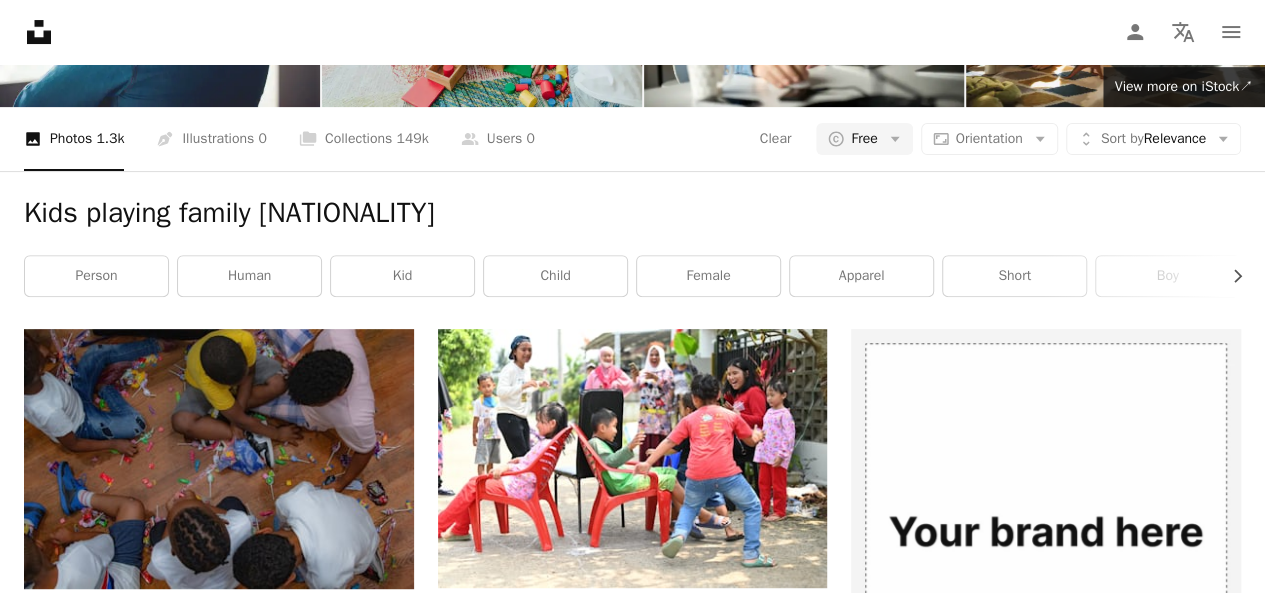 type on "**********" 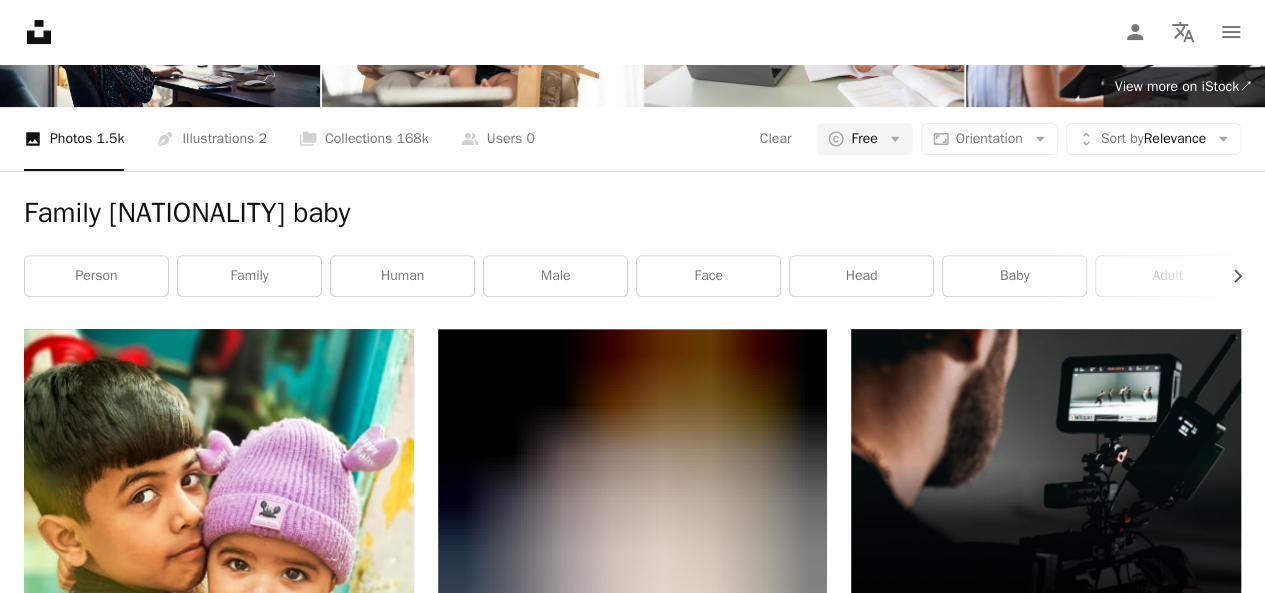 scroll, scrollTop: 3831, scrollLeft: 0, axis: vertical 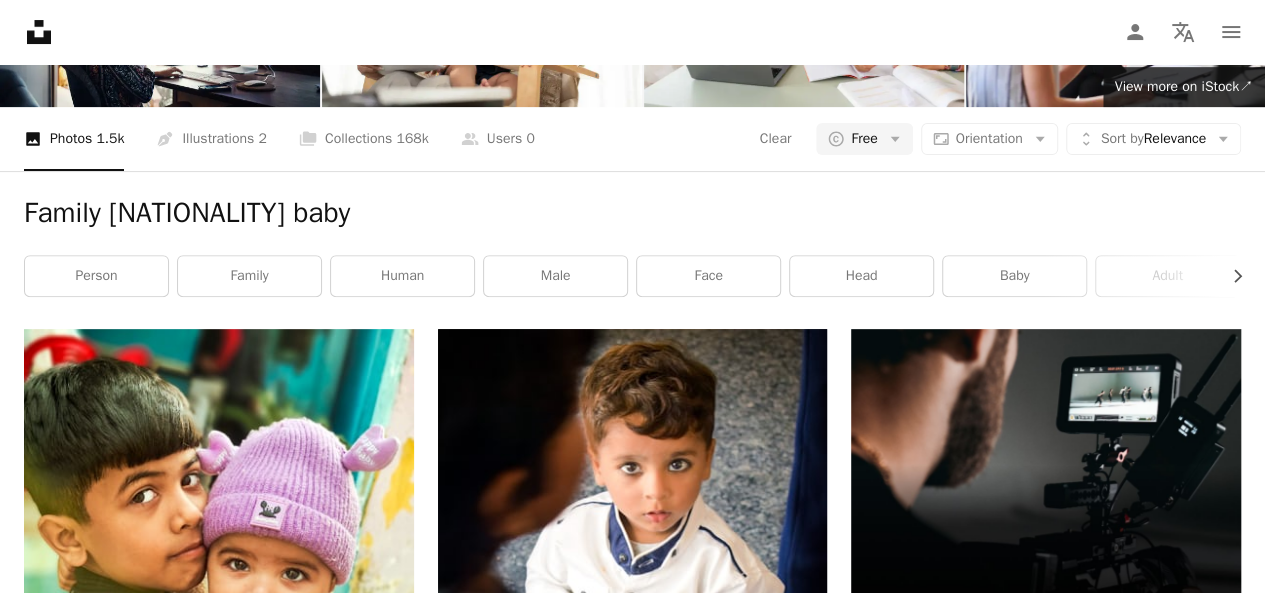 click on "Load more" at bounding box center [632, 3990] 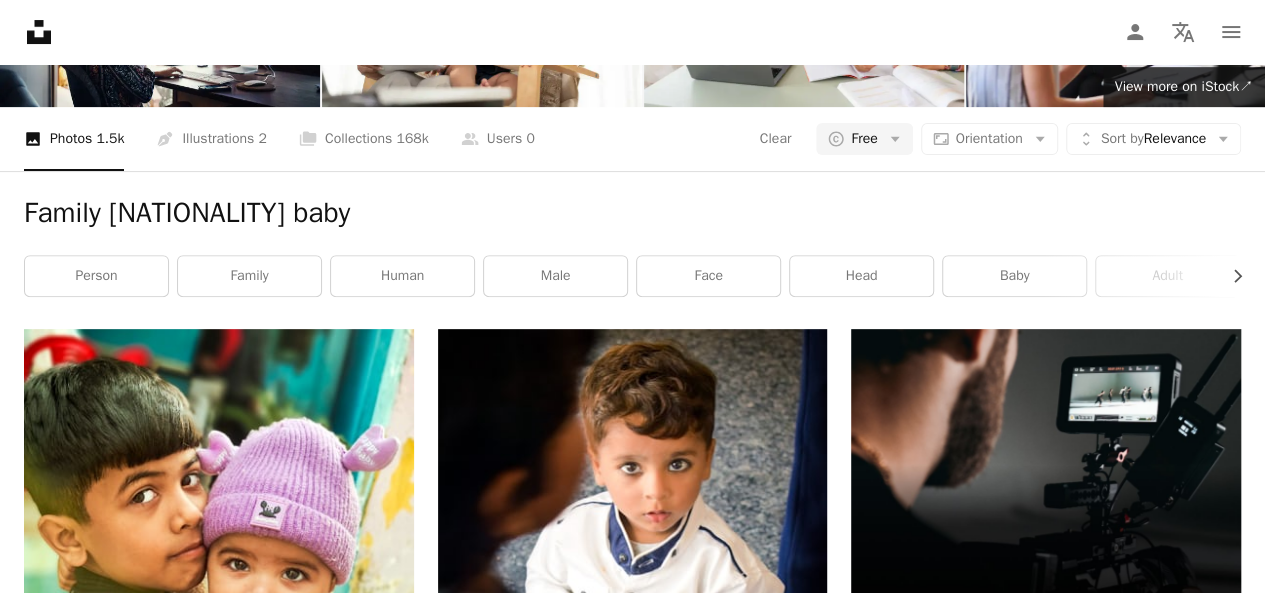 scroll, scrollTop: 6247, scrollLeft: 0, axis: vertical 